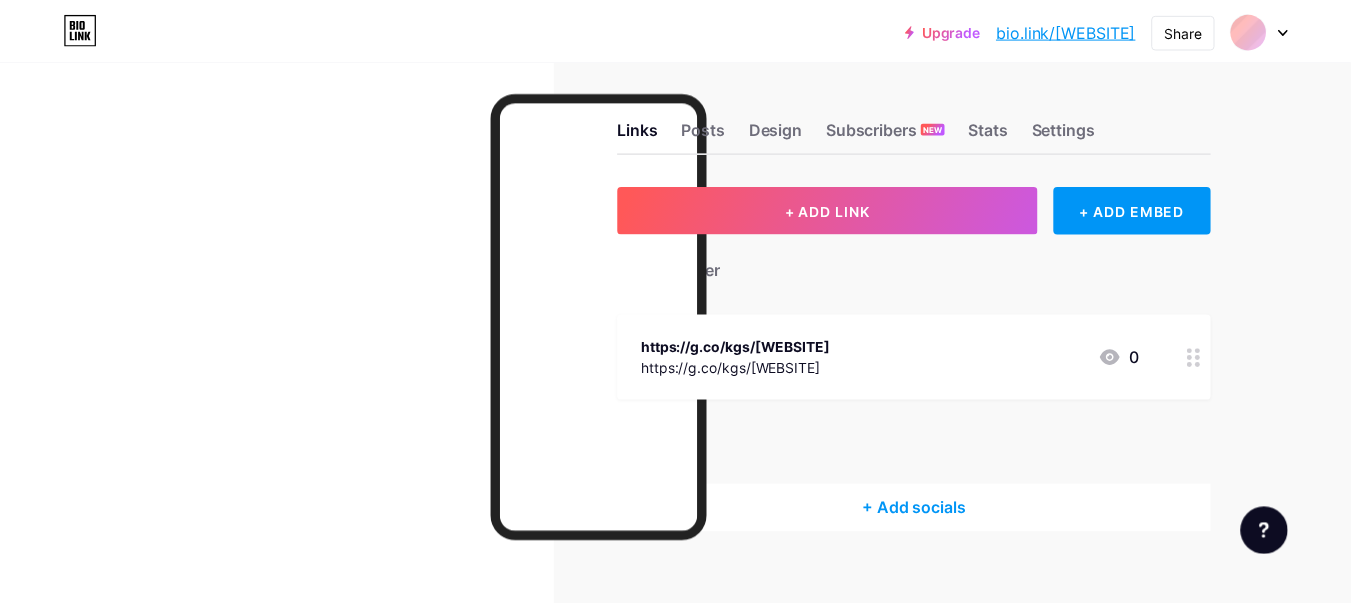 scroll, scrollTop: 0, scrollLeft: 0, axis: both 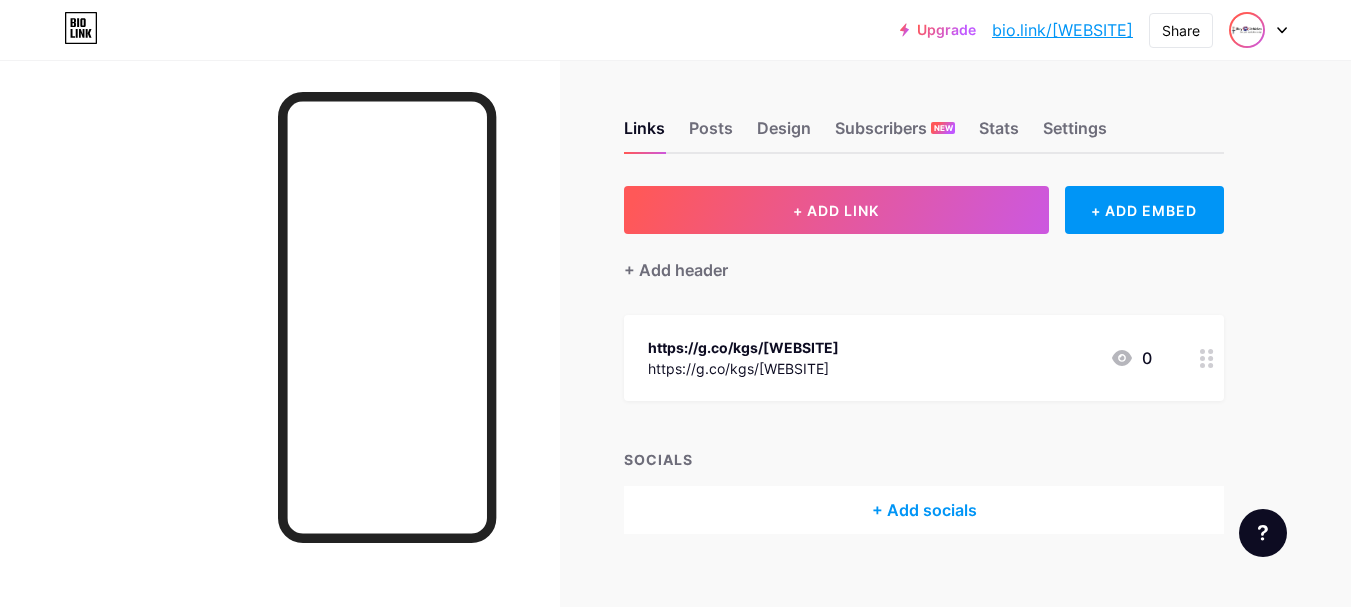 click at bounding box center [1247, 30] 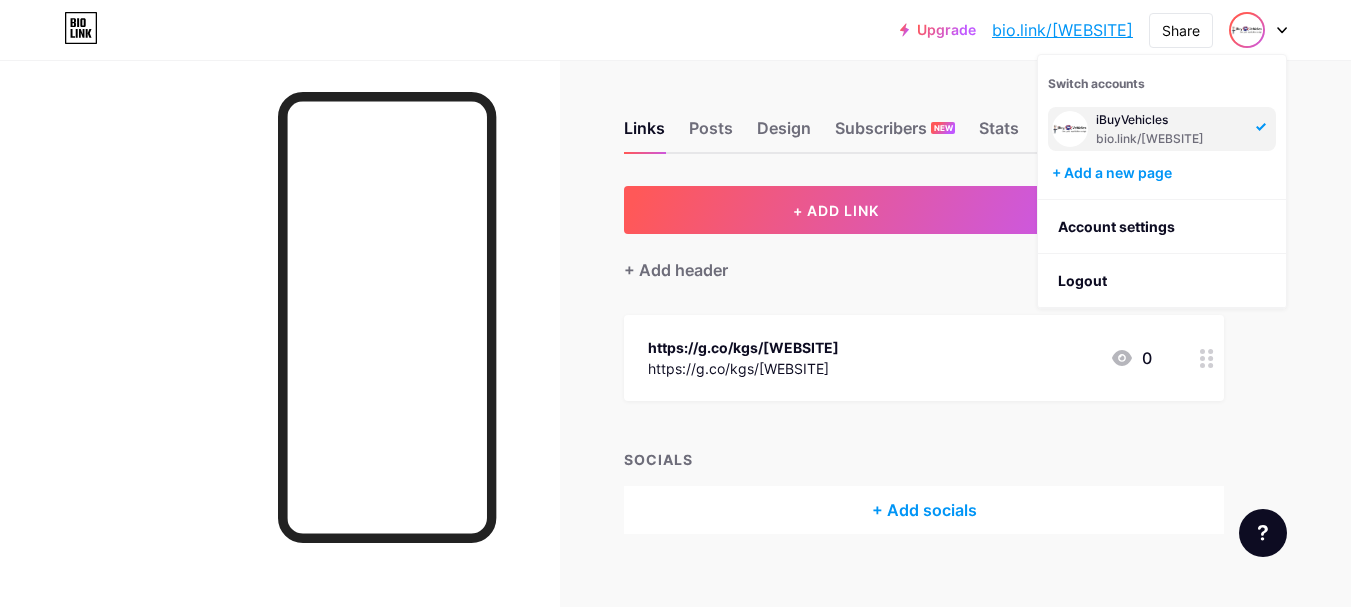 click on "[COMPANY]" at bounding box center [1170, 120] 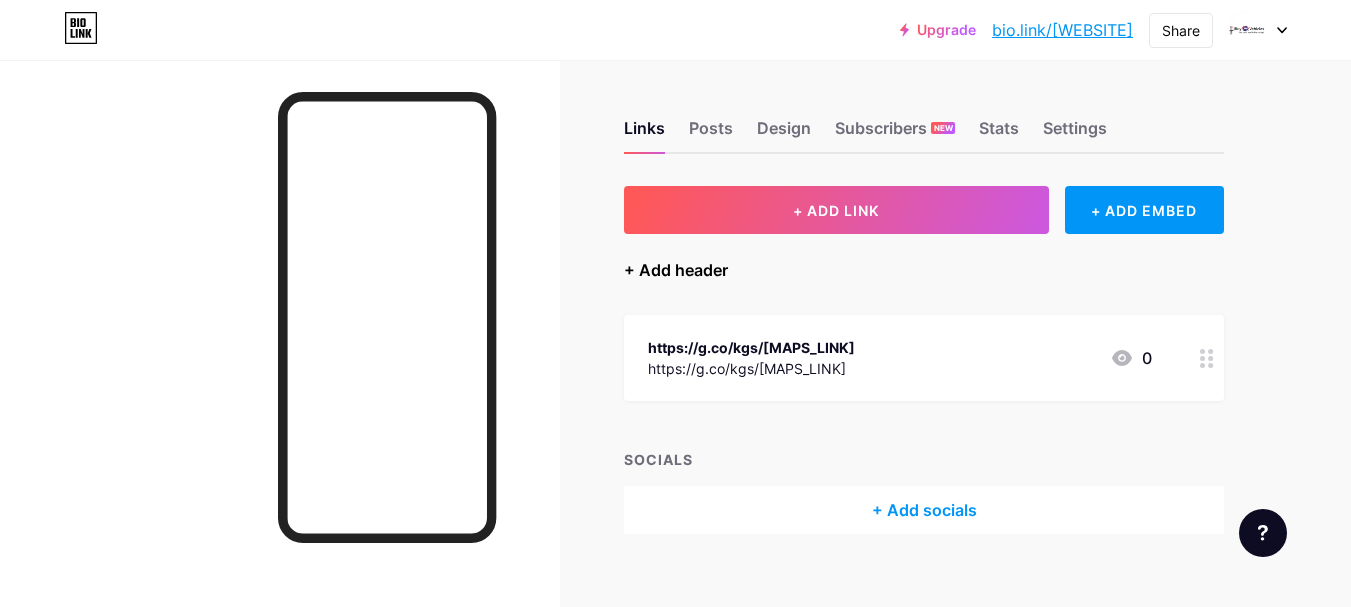 scroll, scrollTop: 0, scrollLeft: 0, axis: both 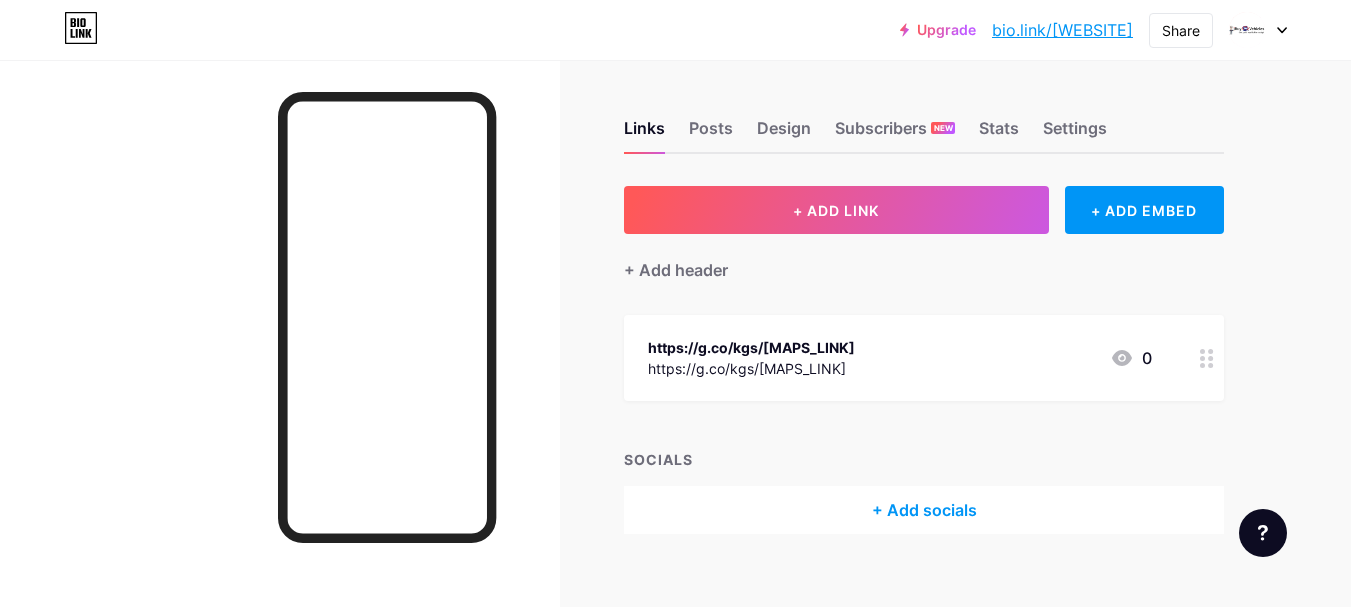 click at bounding box center [1258, 30] 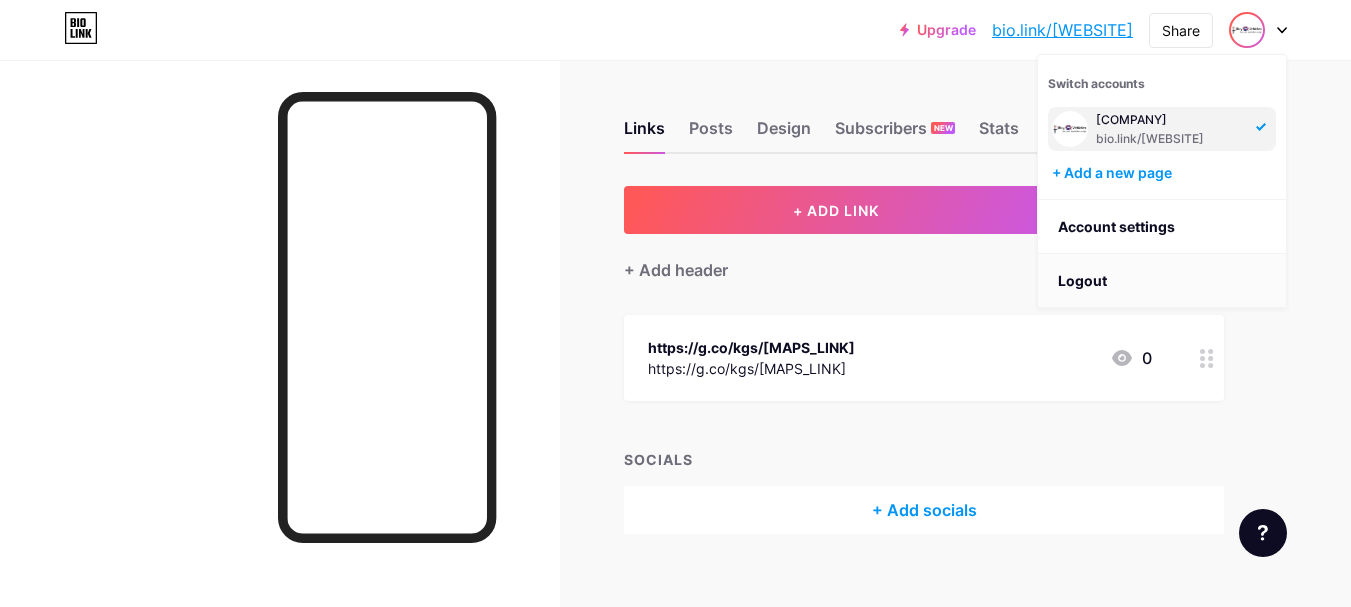 click on "Logout" at bounding box center [1162, 281] 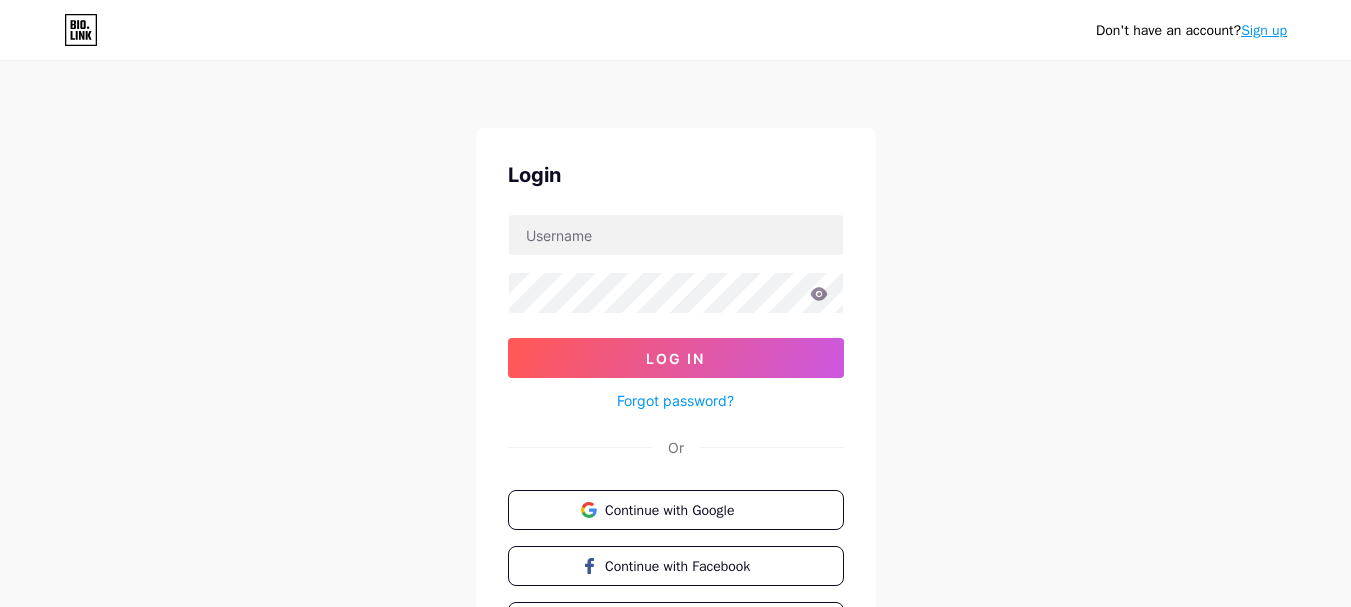scroll, scrollTop: 130, scrollLeft: 0, axis: vertical 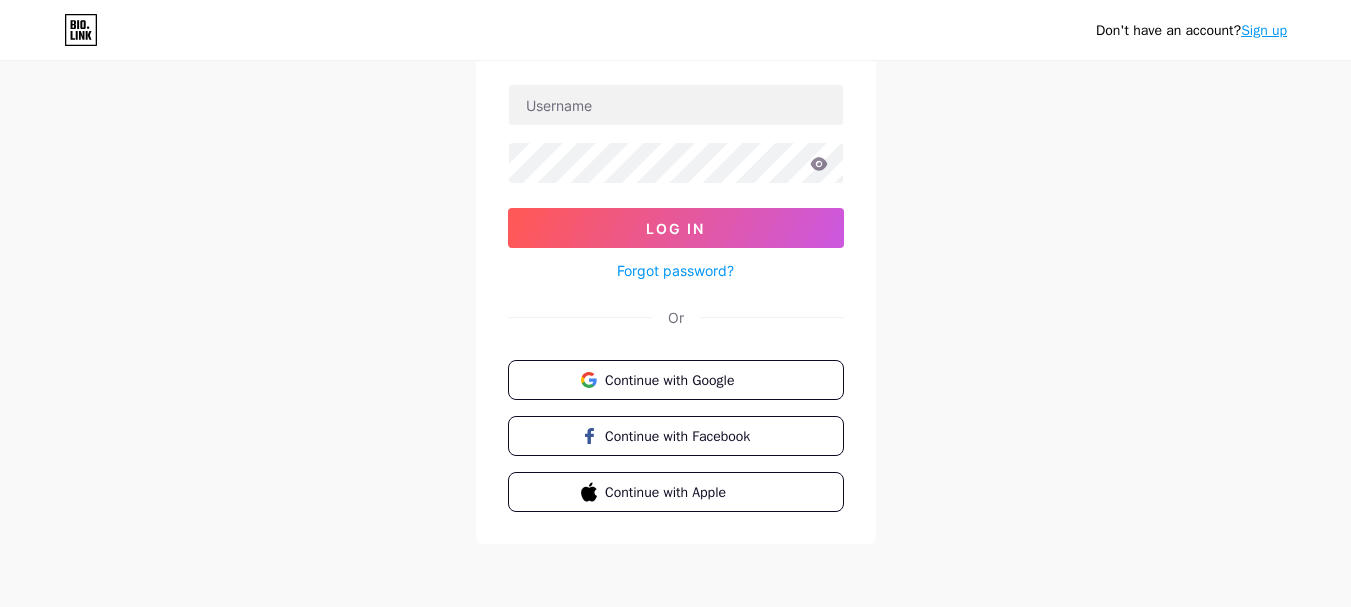 click on "Sign up" at bounding box center (1264, 30) 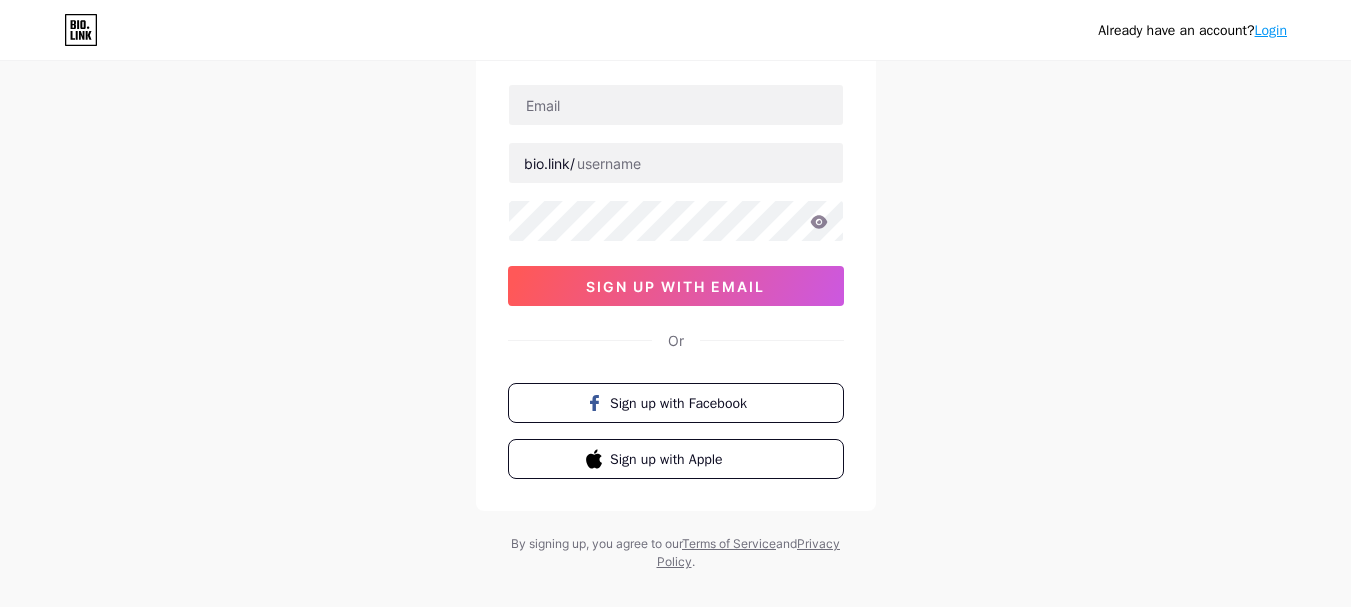 scroll, scrollTop: 0, scrollLeft: 0, axis: both 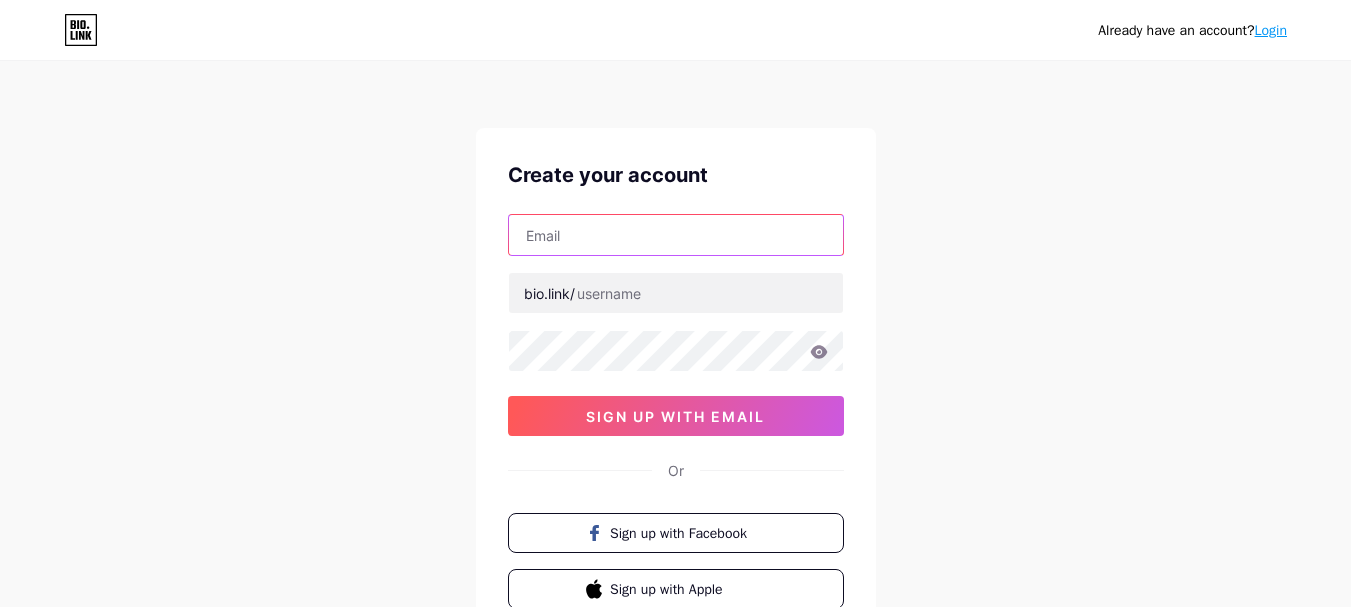 click at bounding box center [676, 235] 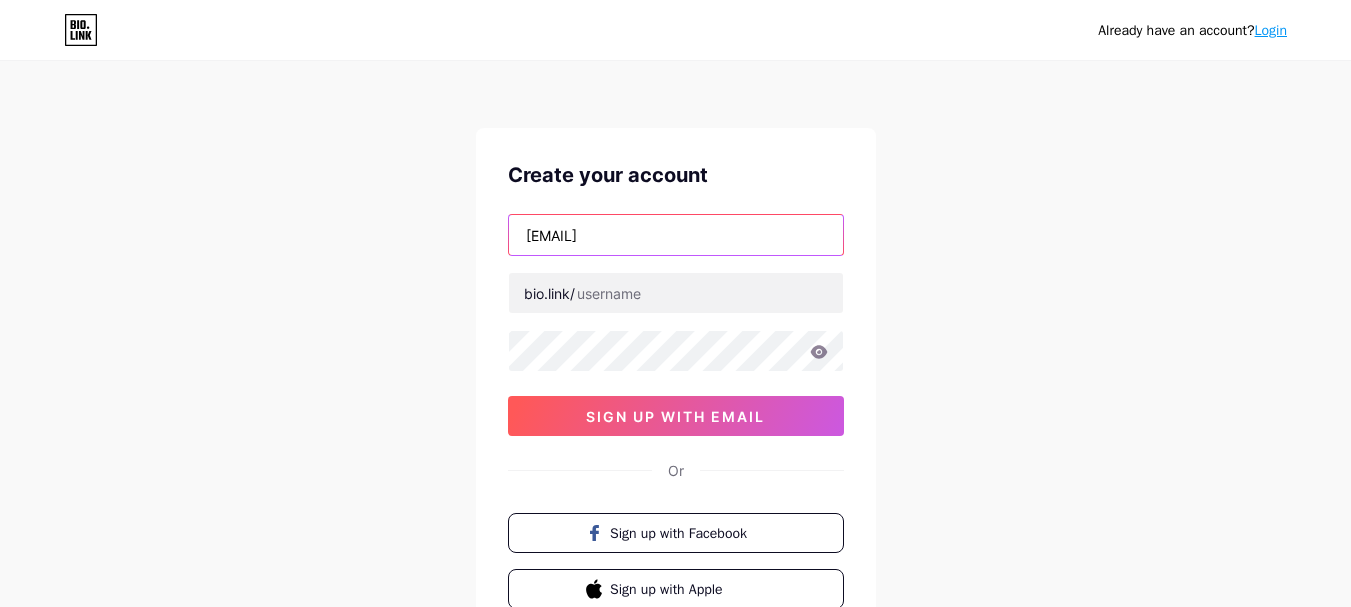 type on "[EMAIL]" 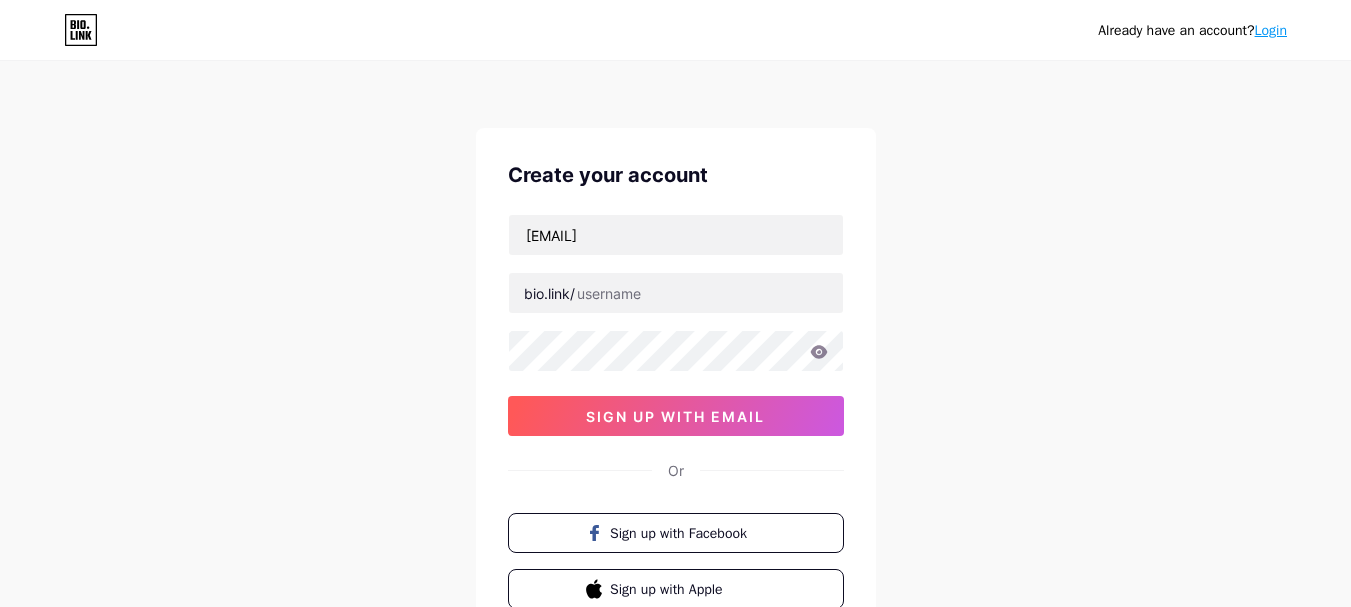 click on "bio.link/" at bounding box center [549, 293] 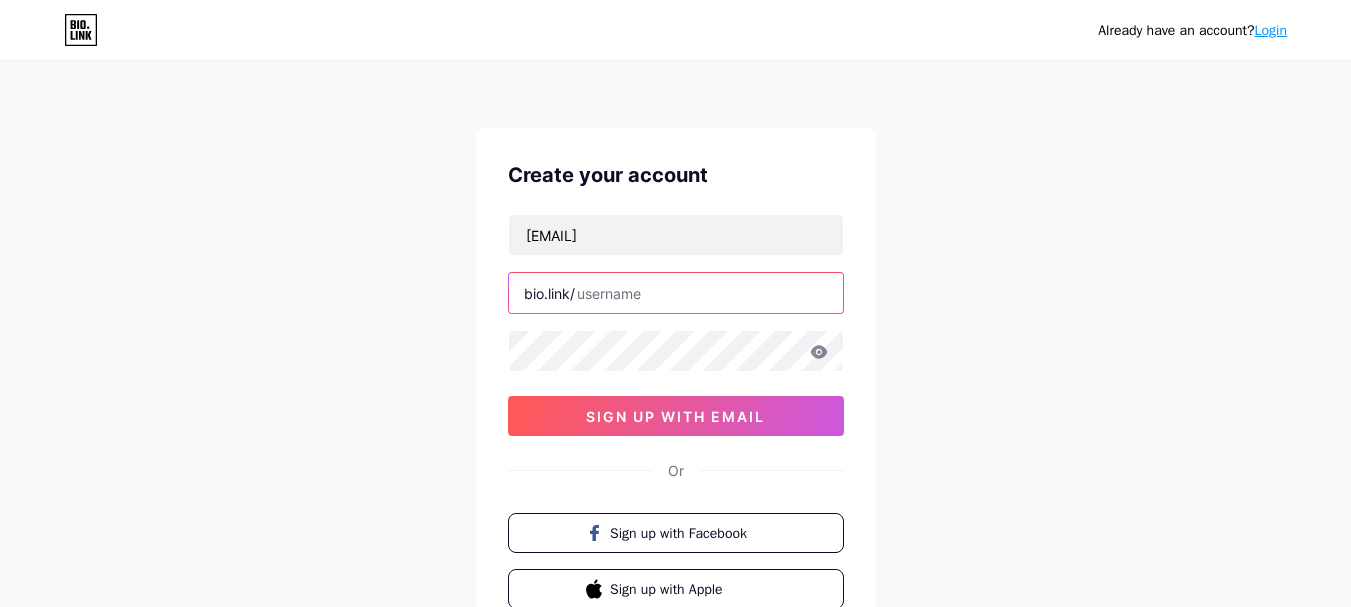 click at bounding box center [676, 293] 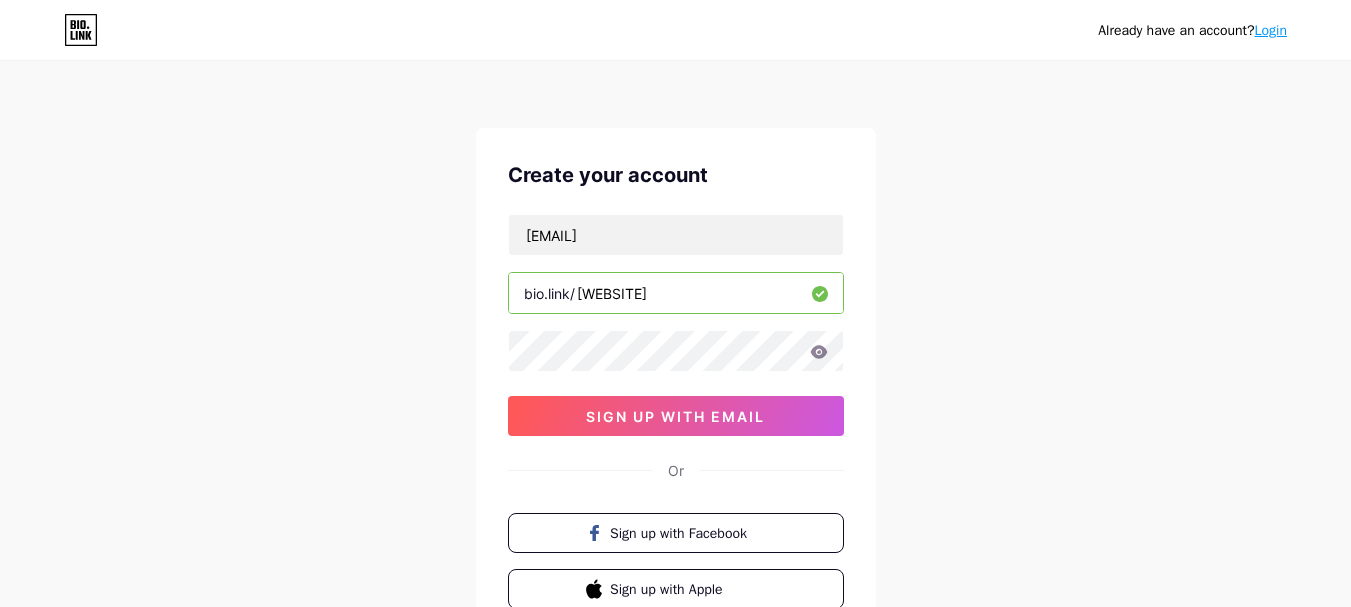 type on "[WEBSITE]" 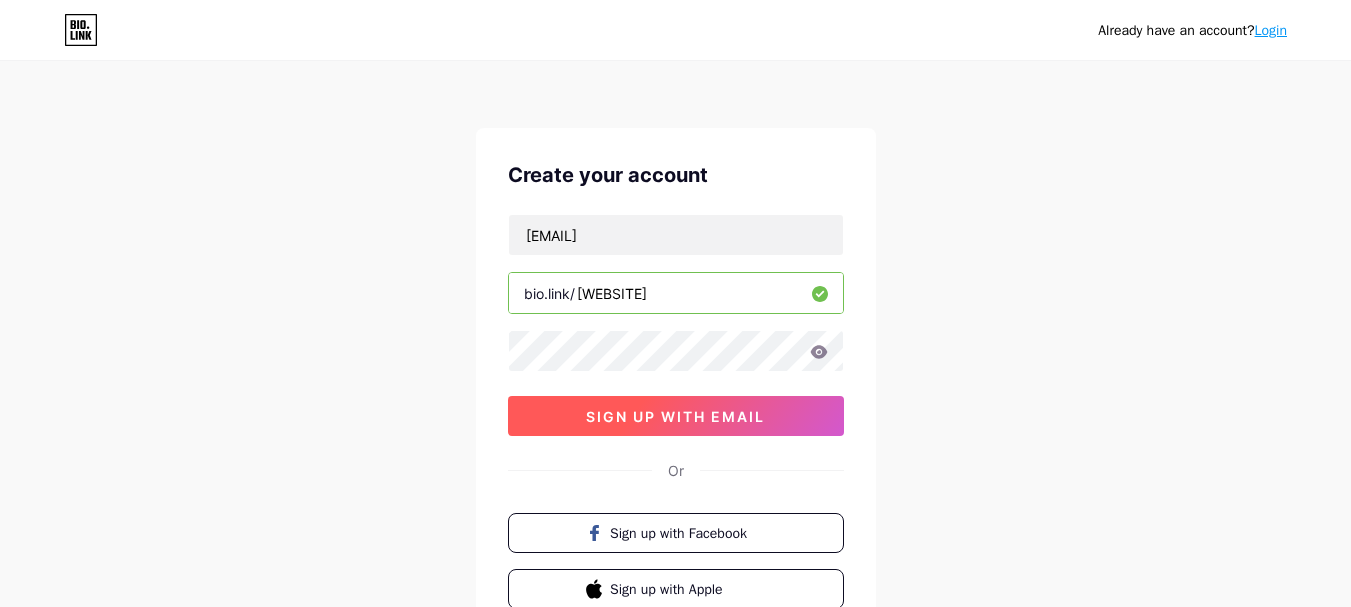 click on "sign up with email" at bounding box center (675, 416) 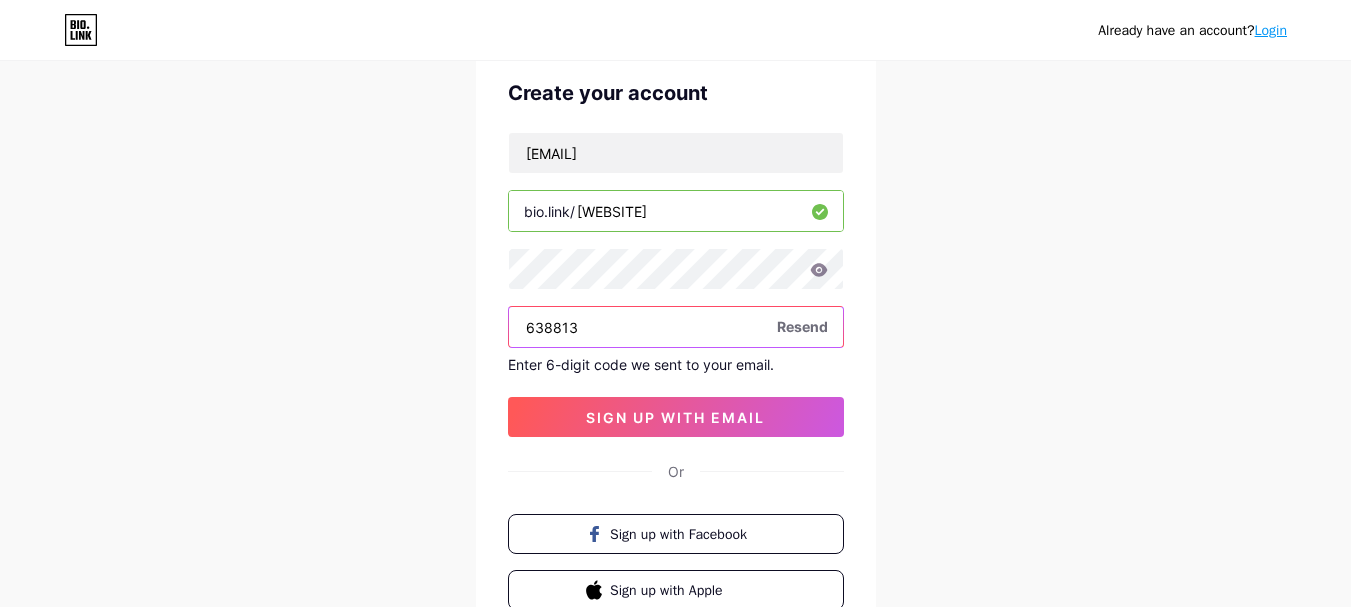 scroll, scrollTop: 100, scrollLeft: 0, axis: vertical 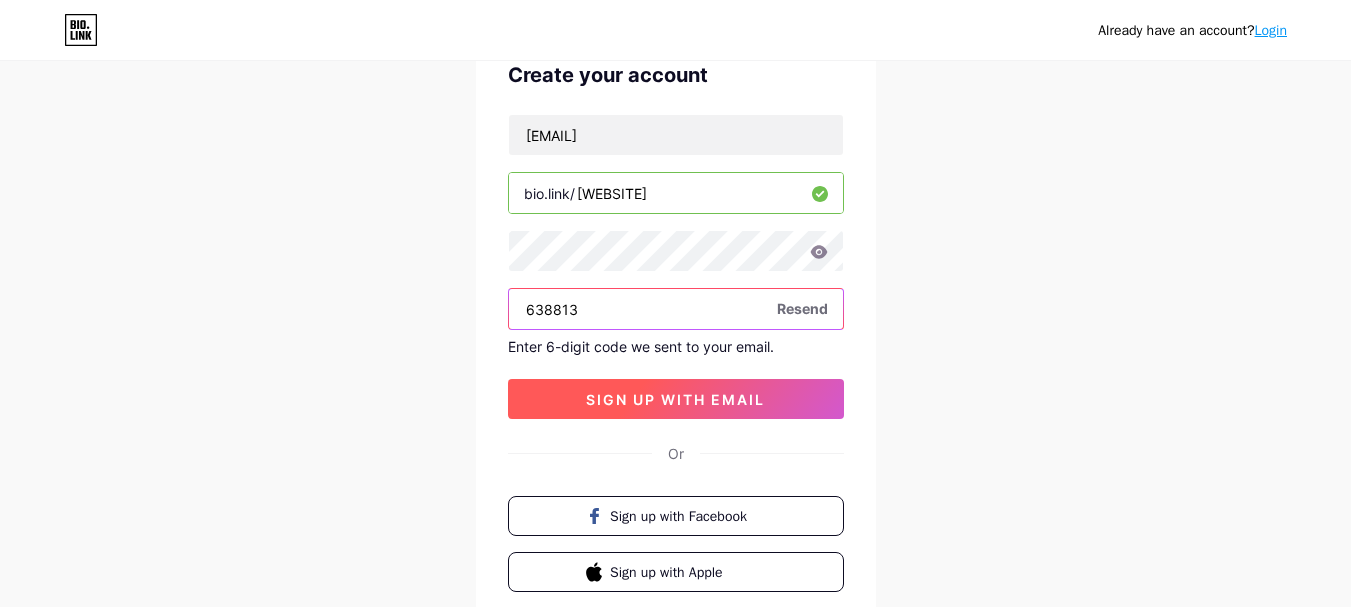 type on "638813" 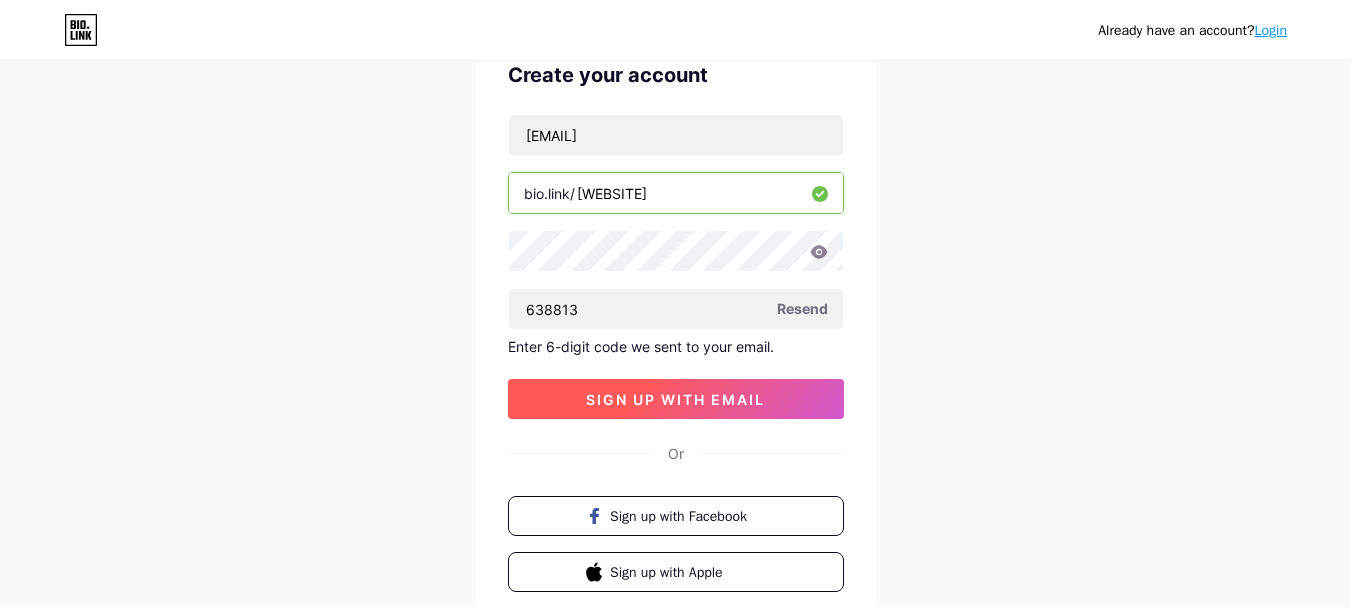 click on "sign up with email" at bounding box center (675, 399) 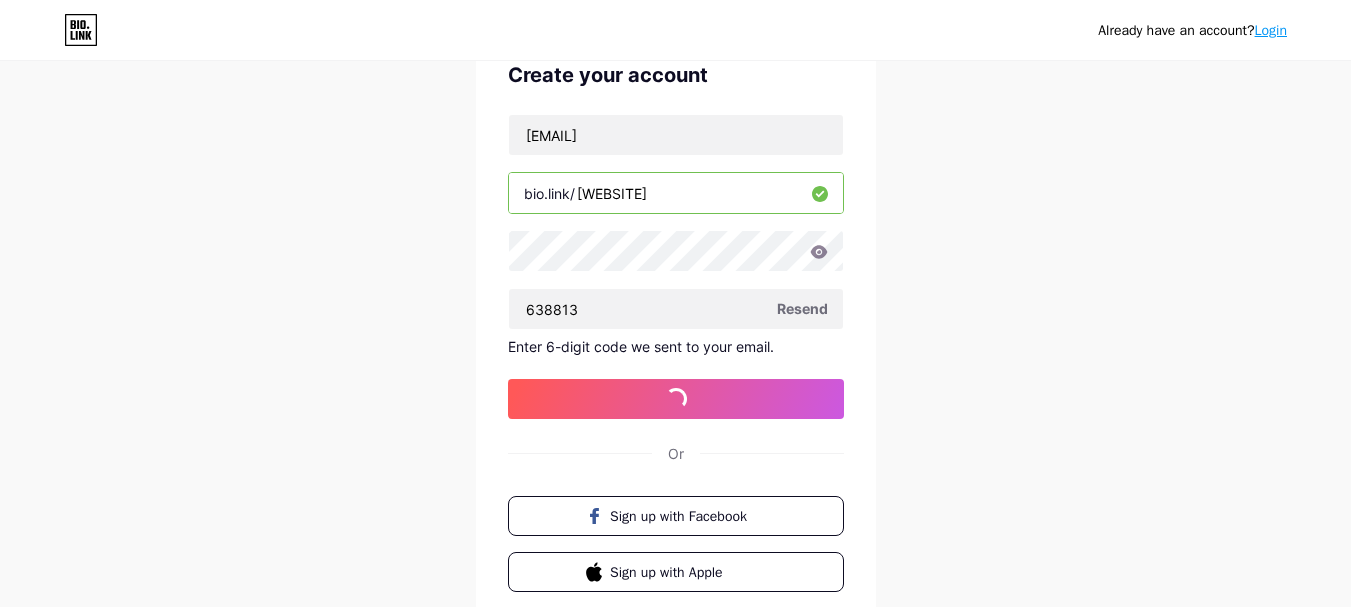 scroll, scrollTop: 0, scrollLeft: 0, axis: both 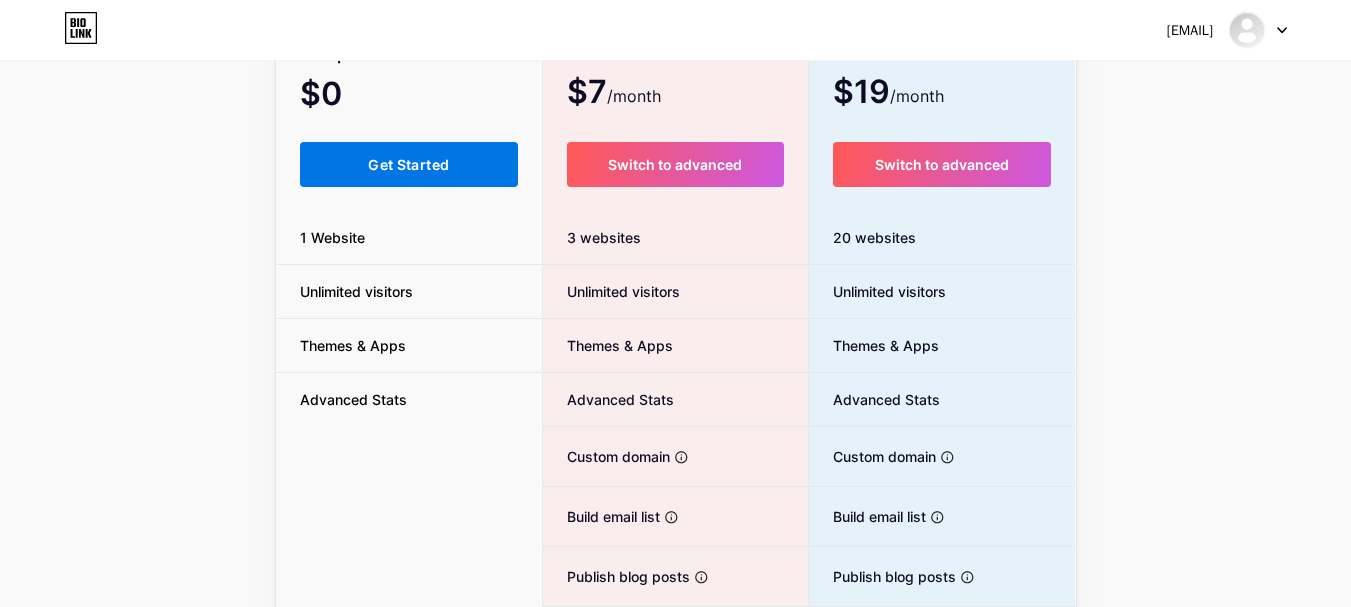 click on "Get Started" at bounding box center [408, 164] 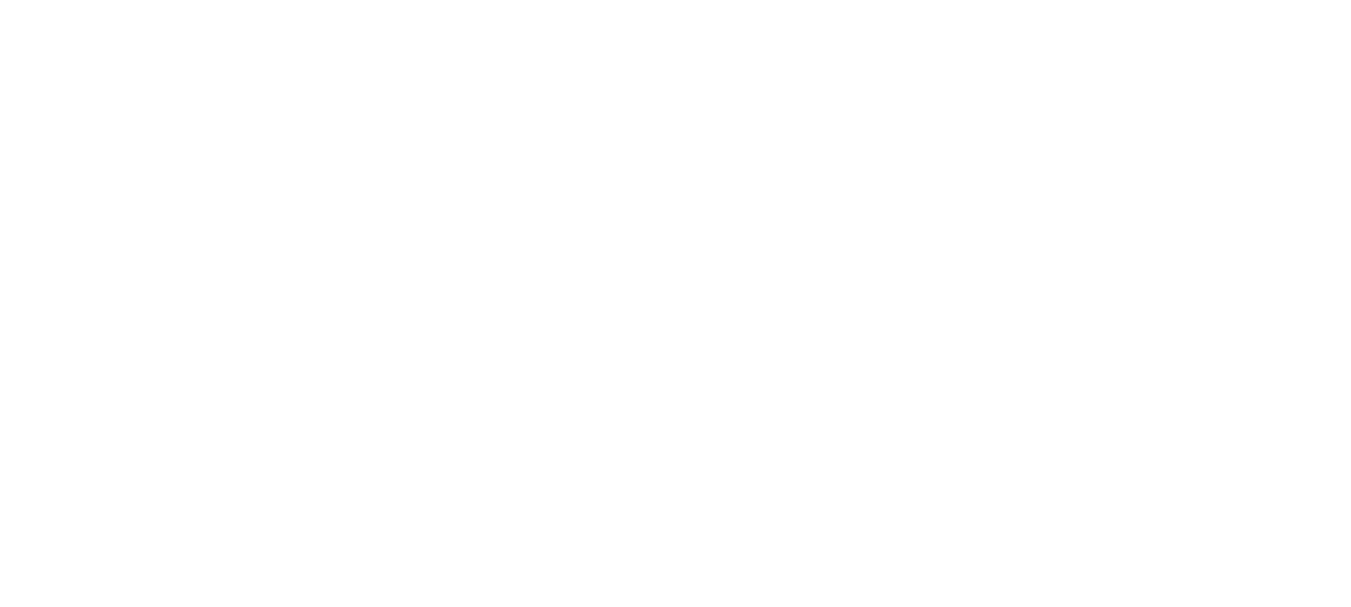 scroll, scrollTop: 0, scrollLeft: 0, axis: both 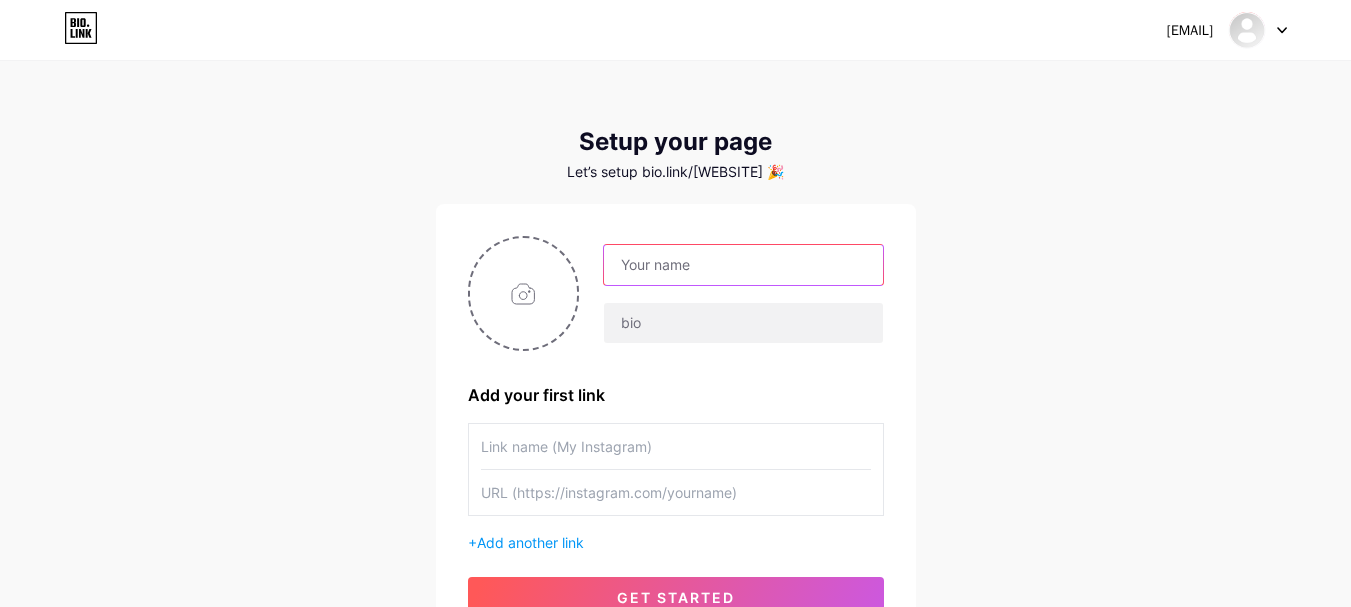 click at bounding box center [743, 265] 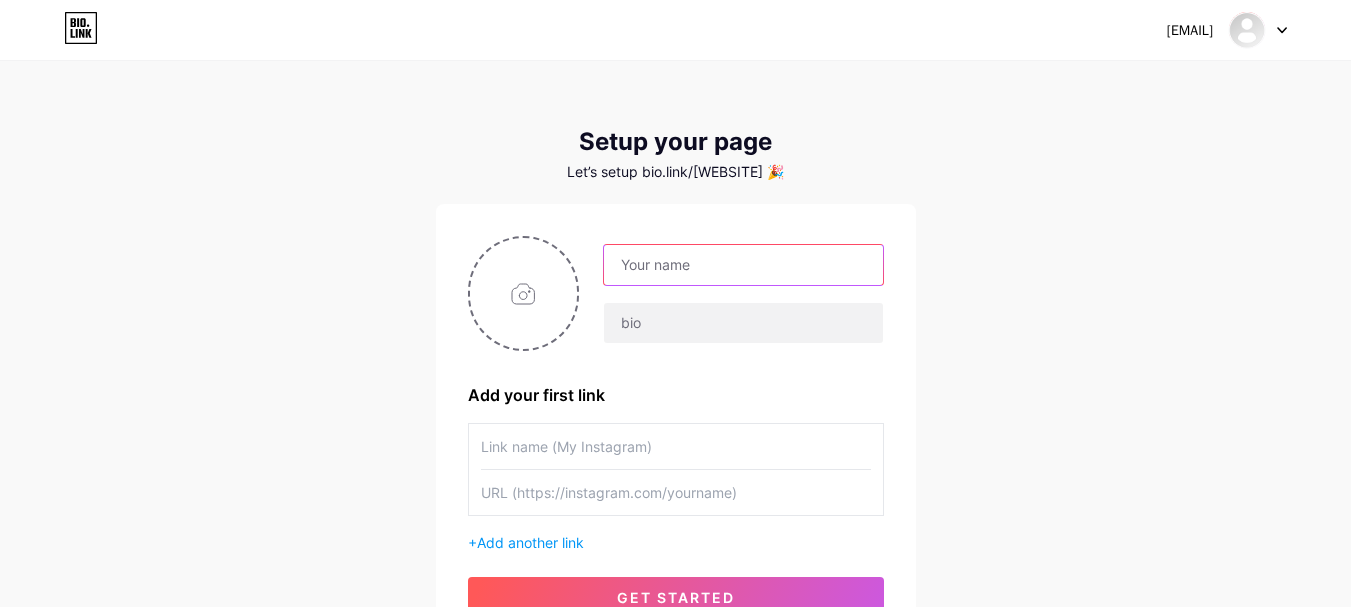 paste on "[COMPANY] Hardwood Floors" 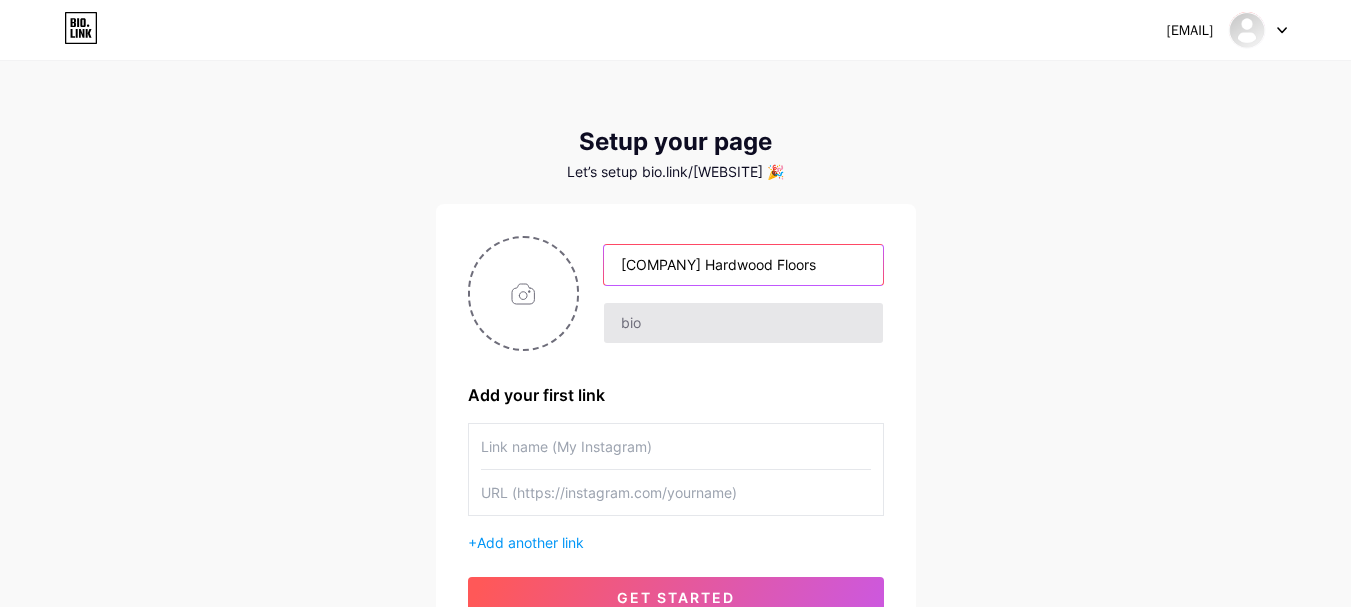type on "[COMPANY] Hardwood Floors" 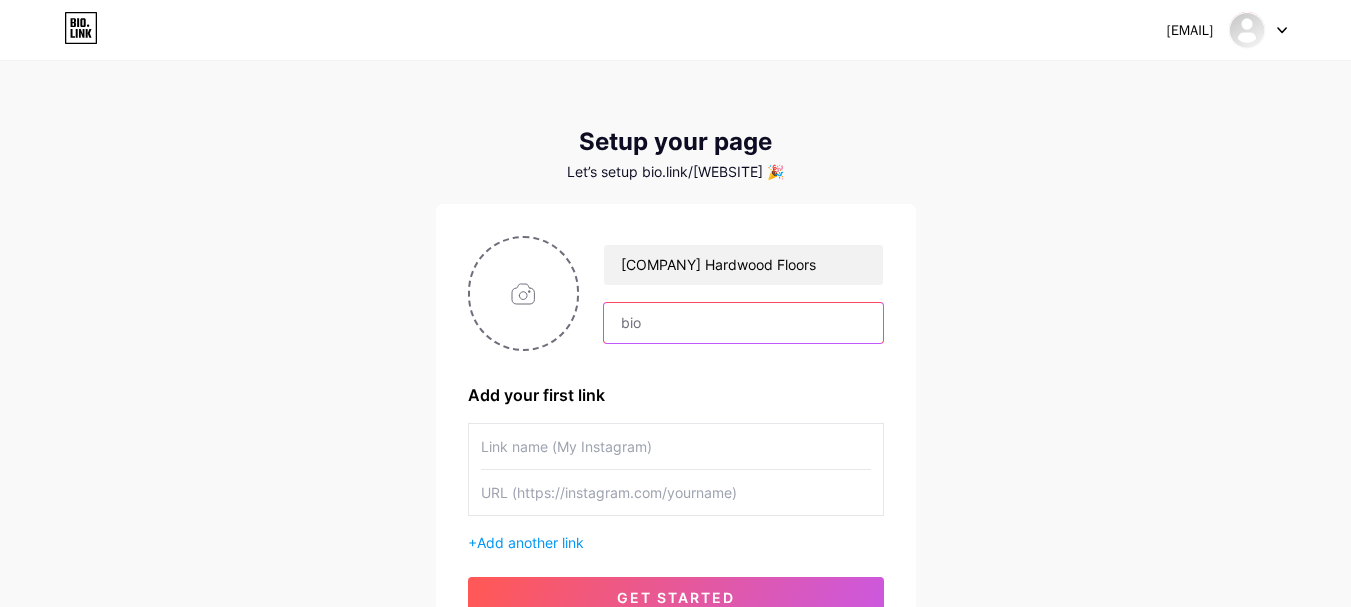 click at bounding box center [743, 323] 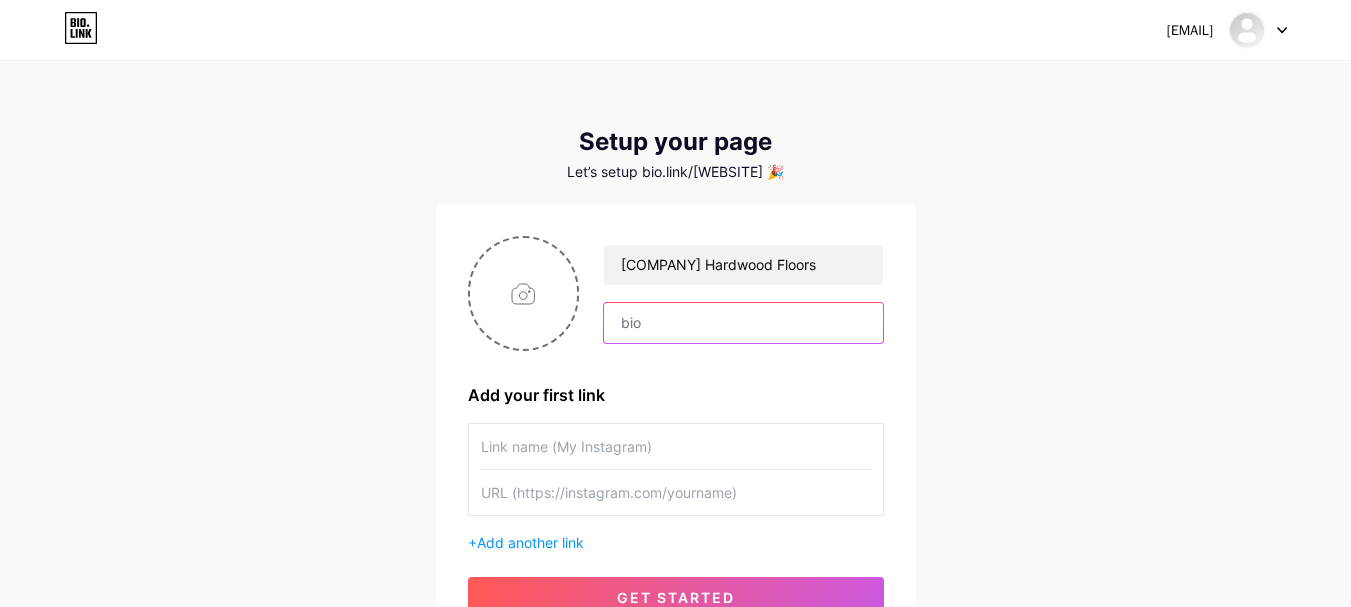 paste on "At [COMPANY], we offer professional hardwood floor installation and floor restoration services in [CITY], [CITY], [CITY], [CITY], and [CITY], [STATE]. We also design custom wood staircases, install secure handrail systems, and provide stylish vinyl plank flooring solutions for residential spaces." 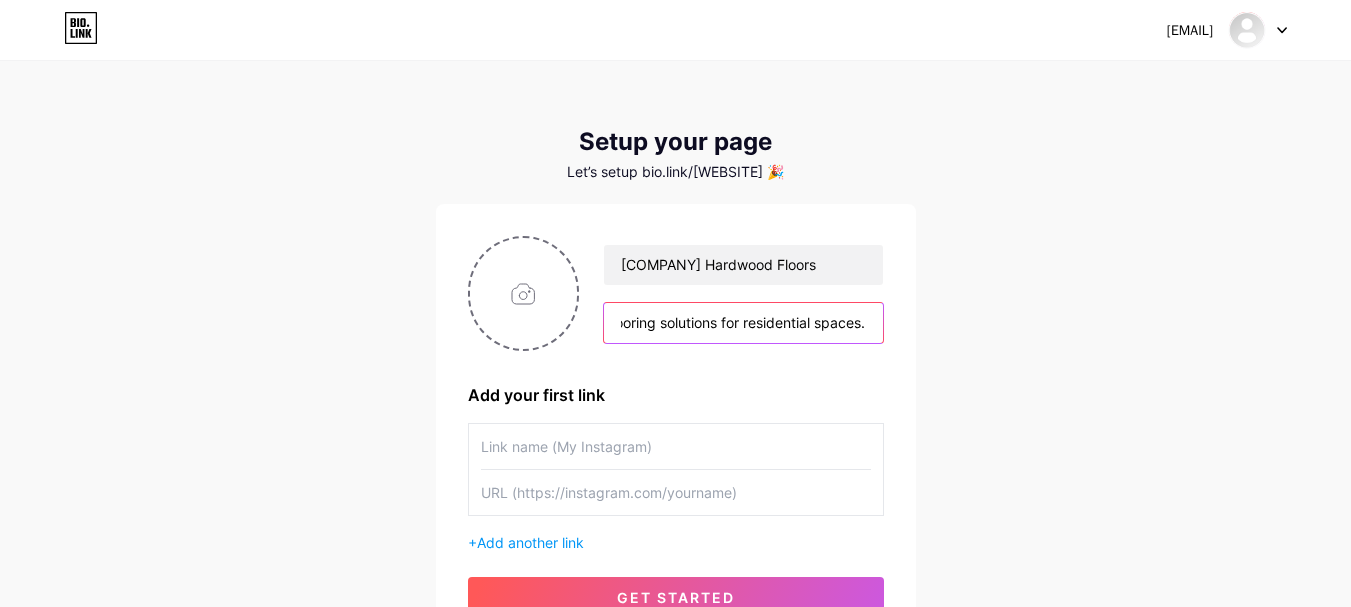 scroll, scrollTop: 0, scrollLeft: 1965, axis: horizontal 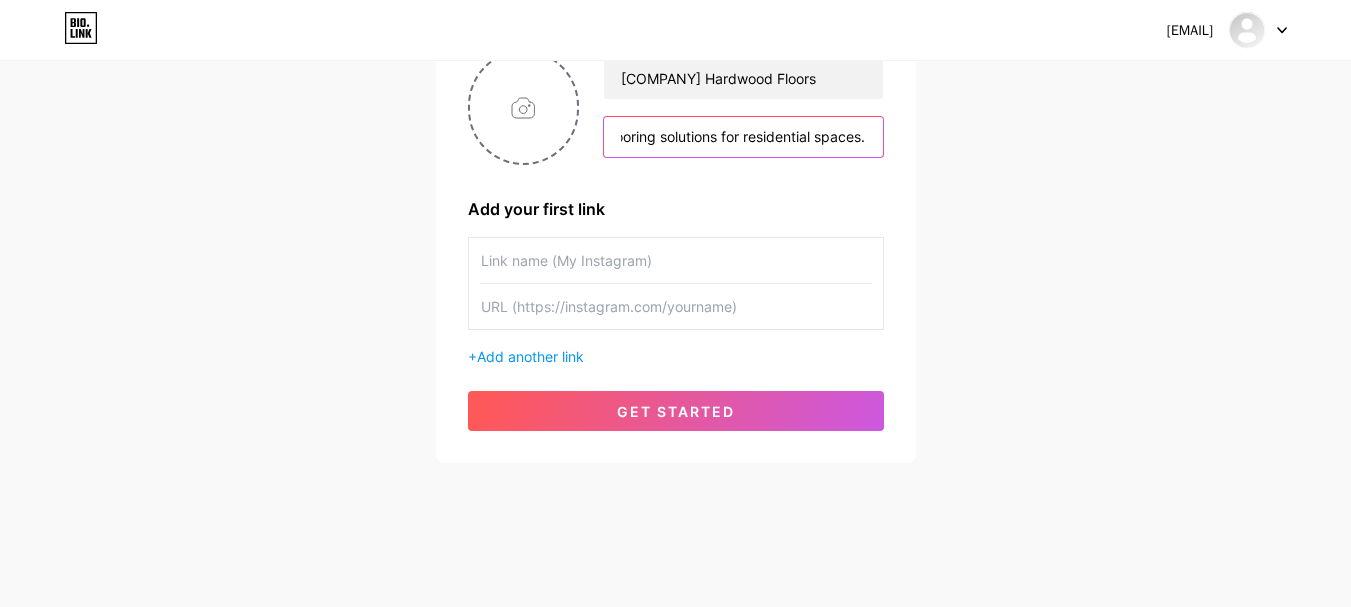 type on "At [COMPANY], we offer professional hardwood floor installation and floor restoration services in [CITY], [CITY], [CITY], [CITY], and [CITY], [STATE]. We also design custom wood staircases, install secure handrail systems, and provide stylish vinyl plank flooring solutions for residential spaces." 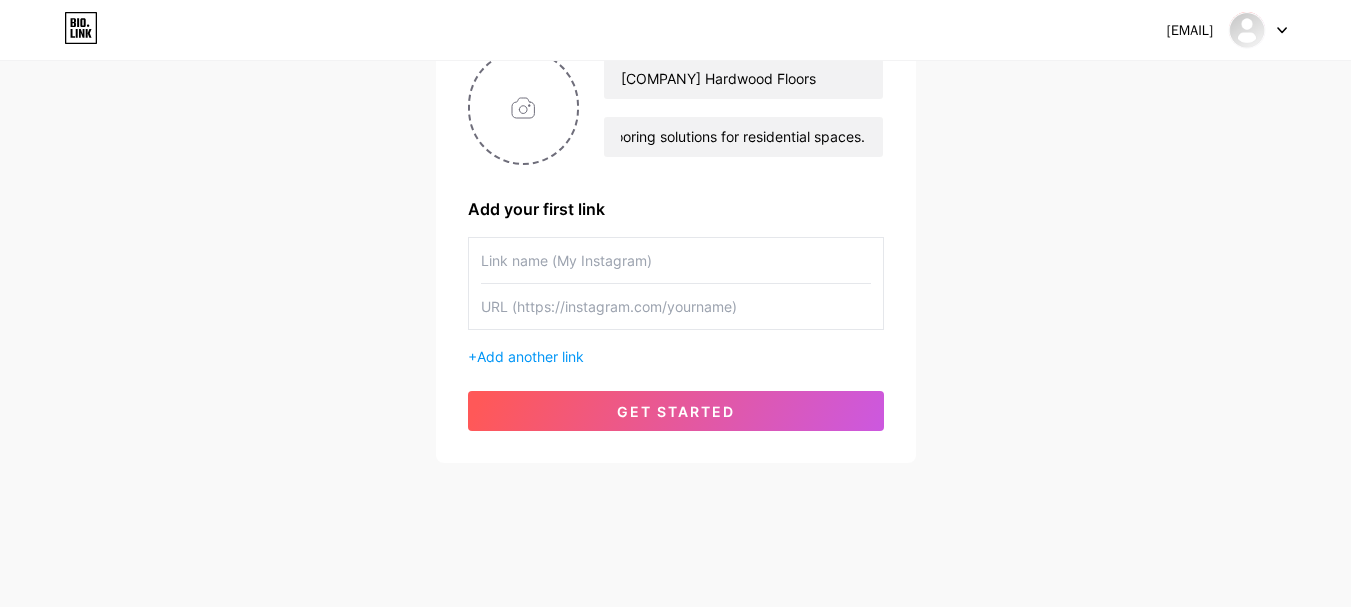 click at bounding box center [676, 260] 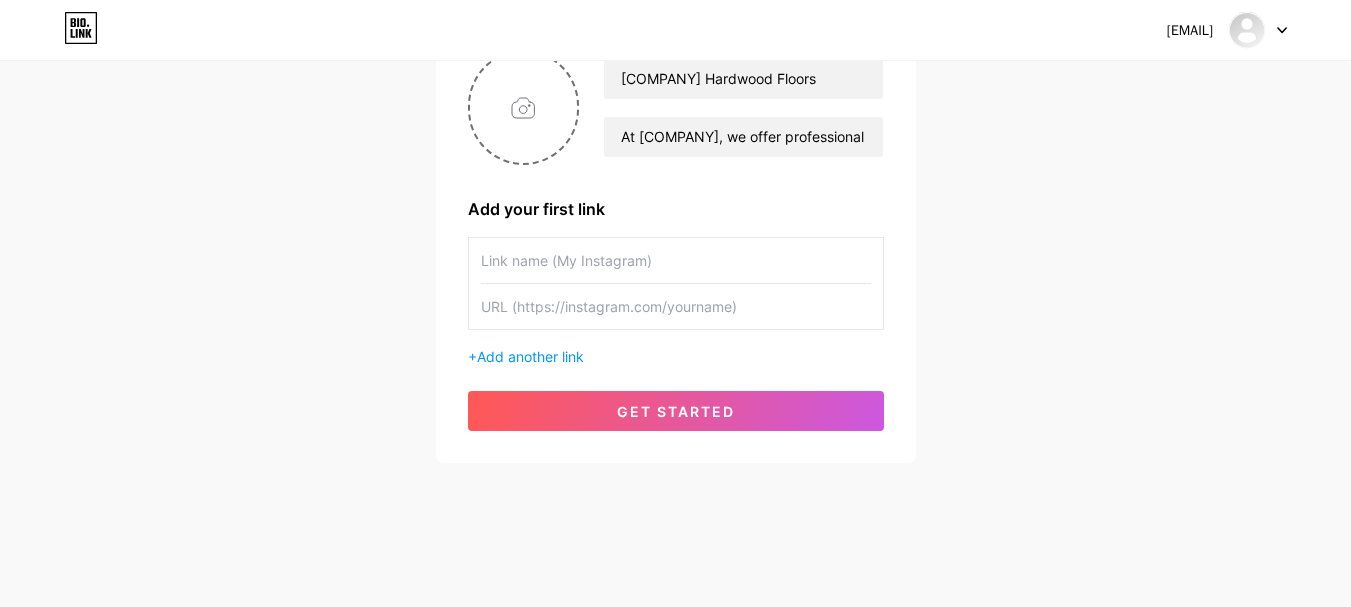 paste on "[COMPANY] Hardwood Floors" 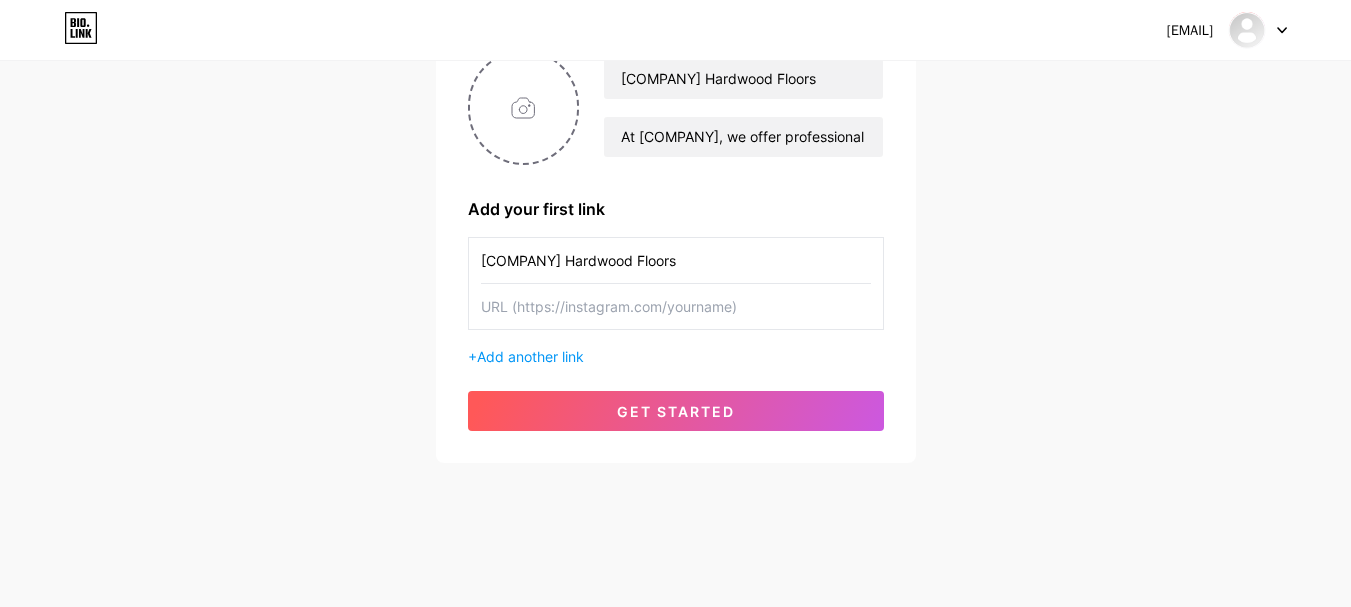type on "[COMPANY] Hardwood Floors" 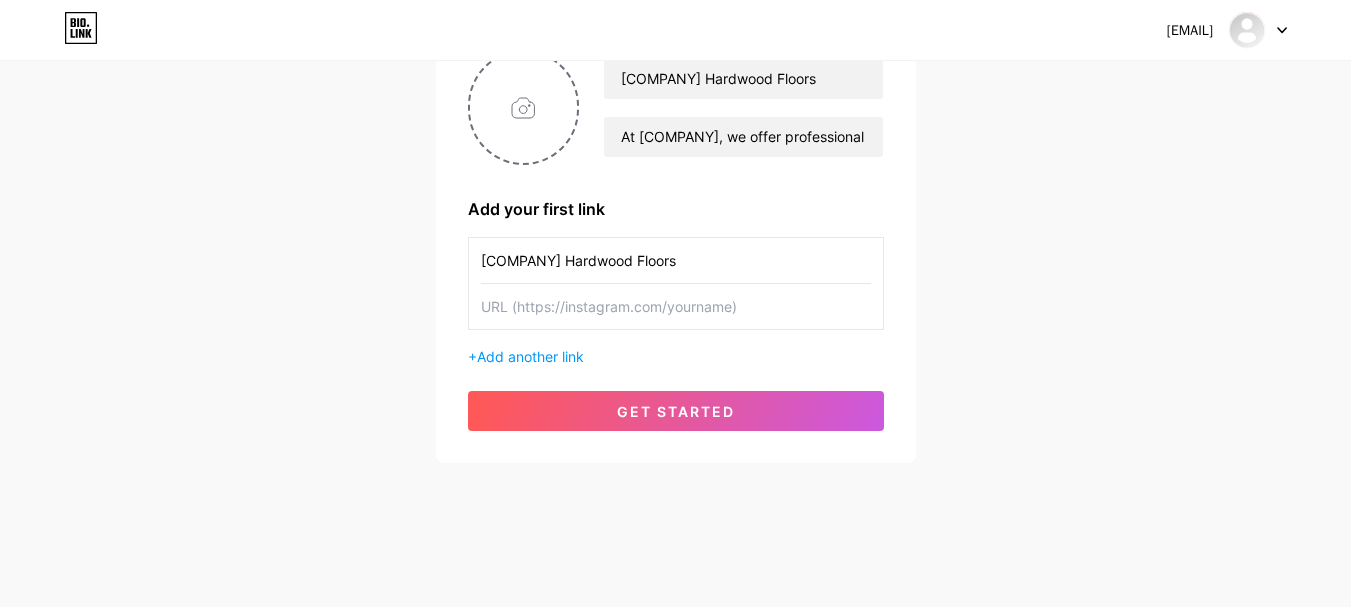 paste on "https://maps.app.goo.gl/[MAPS_LINK]" 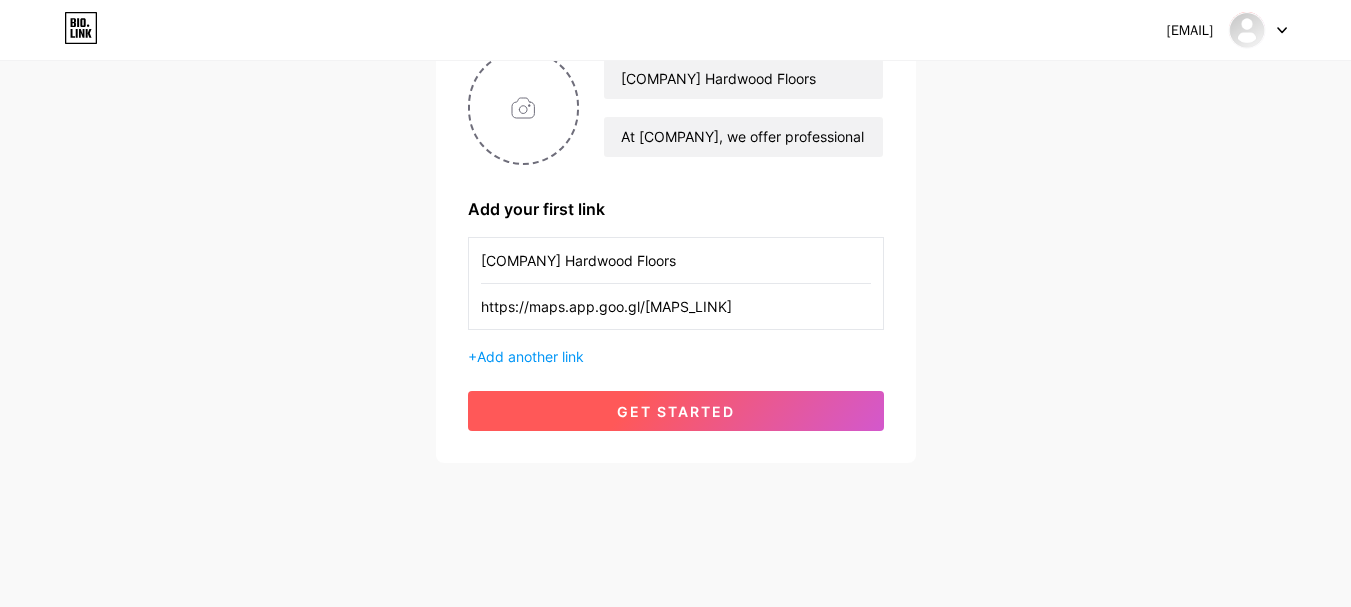 type on "https://maps.app.goo.gl/[MAPS_LINK]" 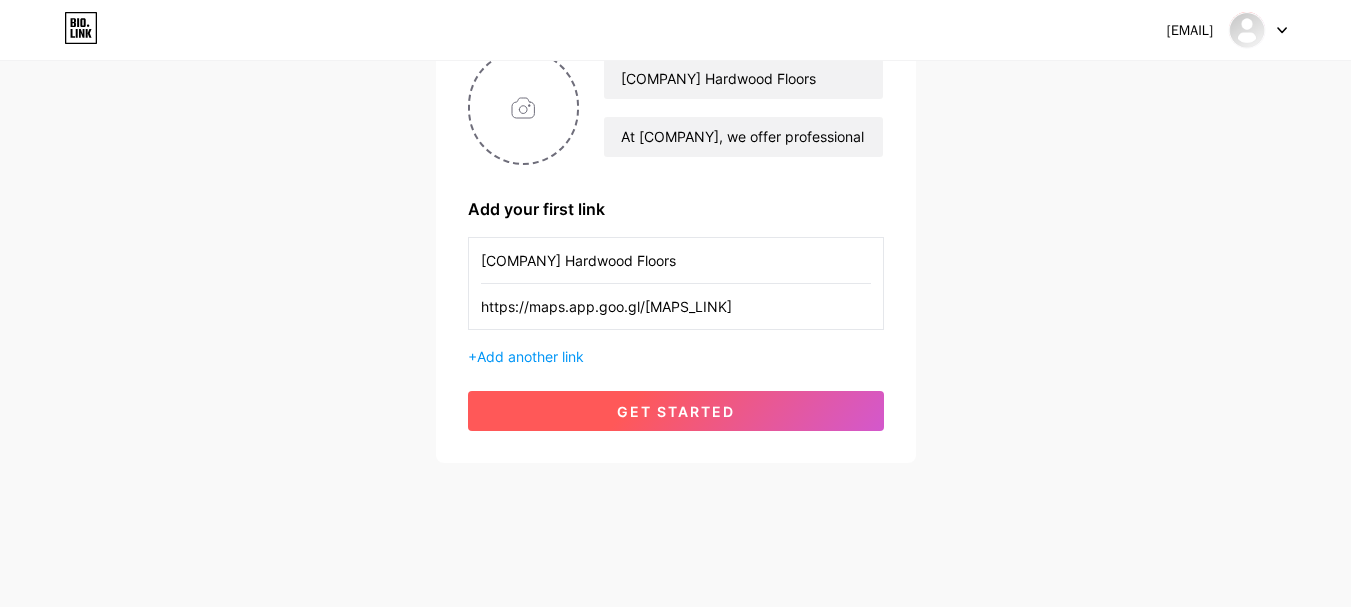 click on "get started" at bounding box center (676, 411) 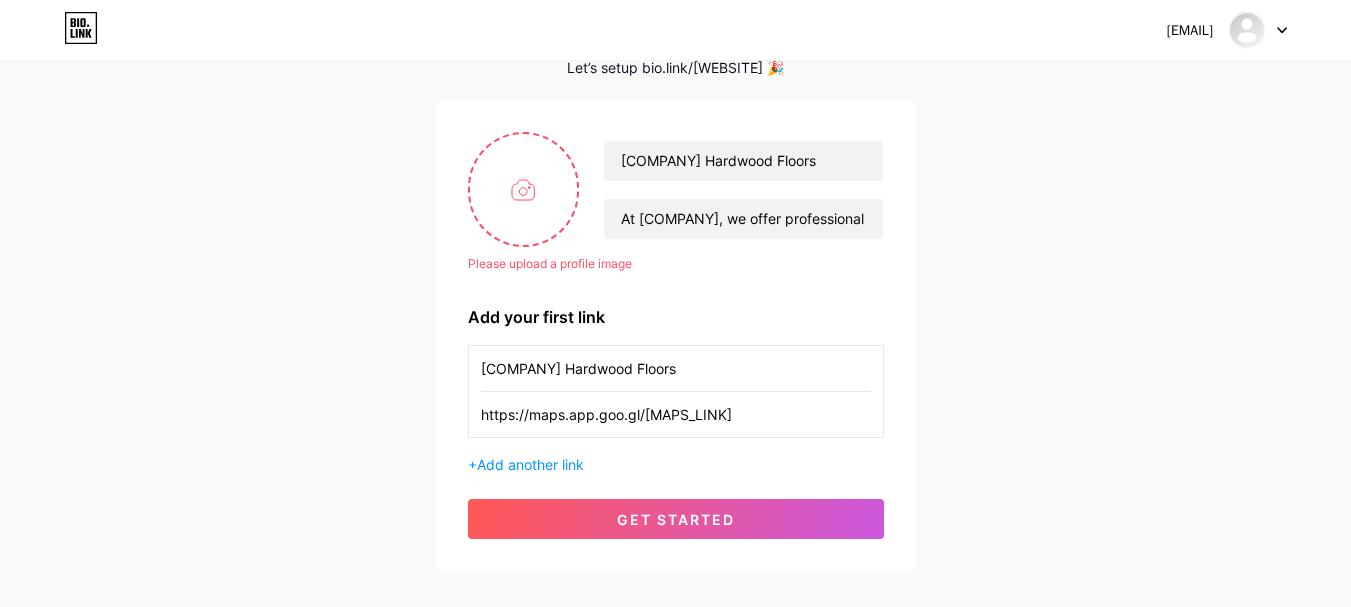 scroll, scrollTop: 86, scrollLeft: 0, axis: vertical 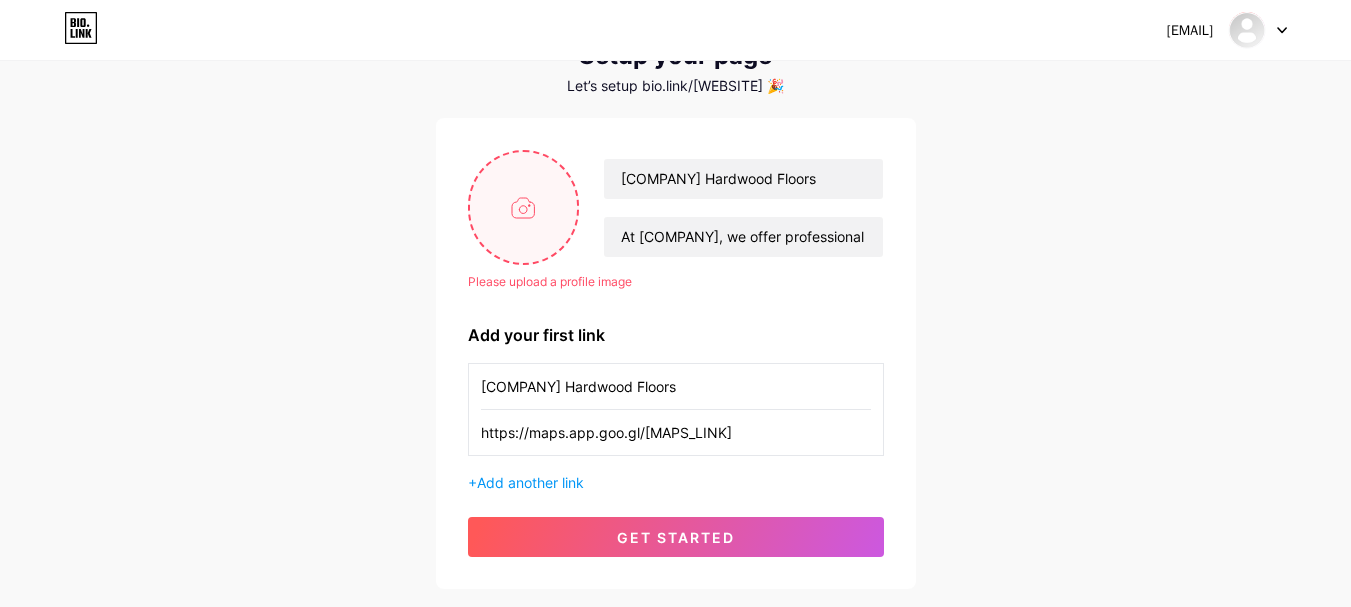 click at bounding box center [524, 207] 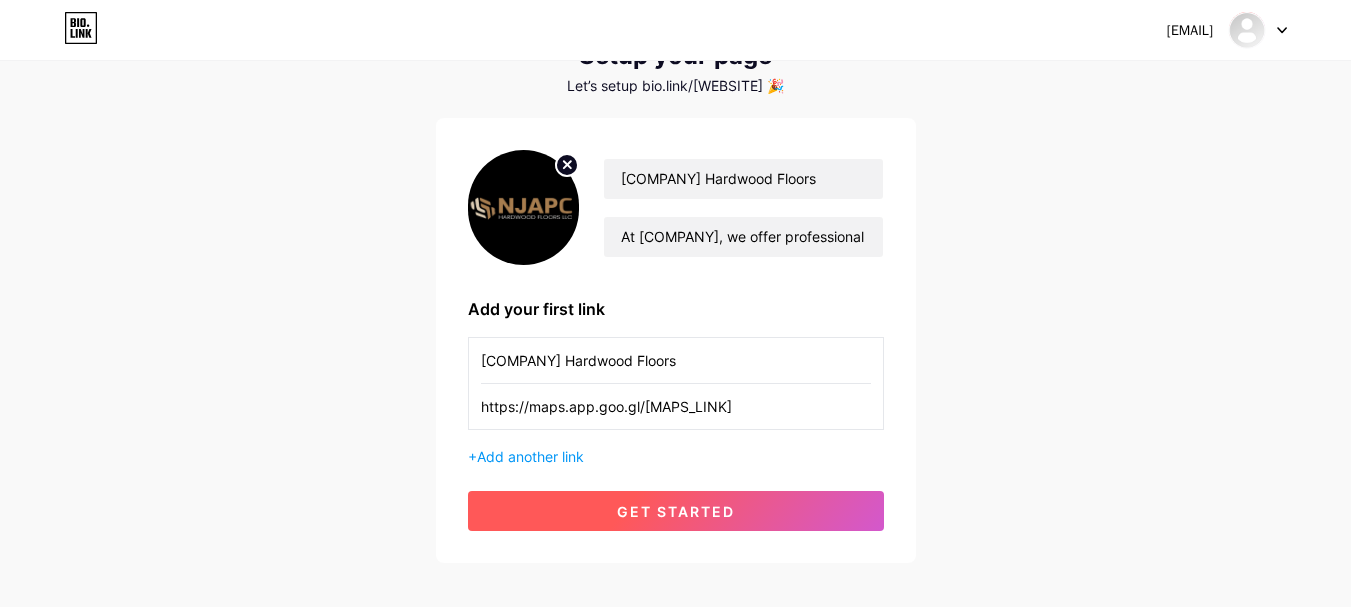 click on "get started" at bounding box center [676, 511] 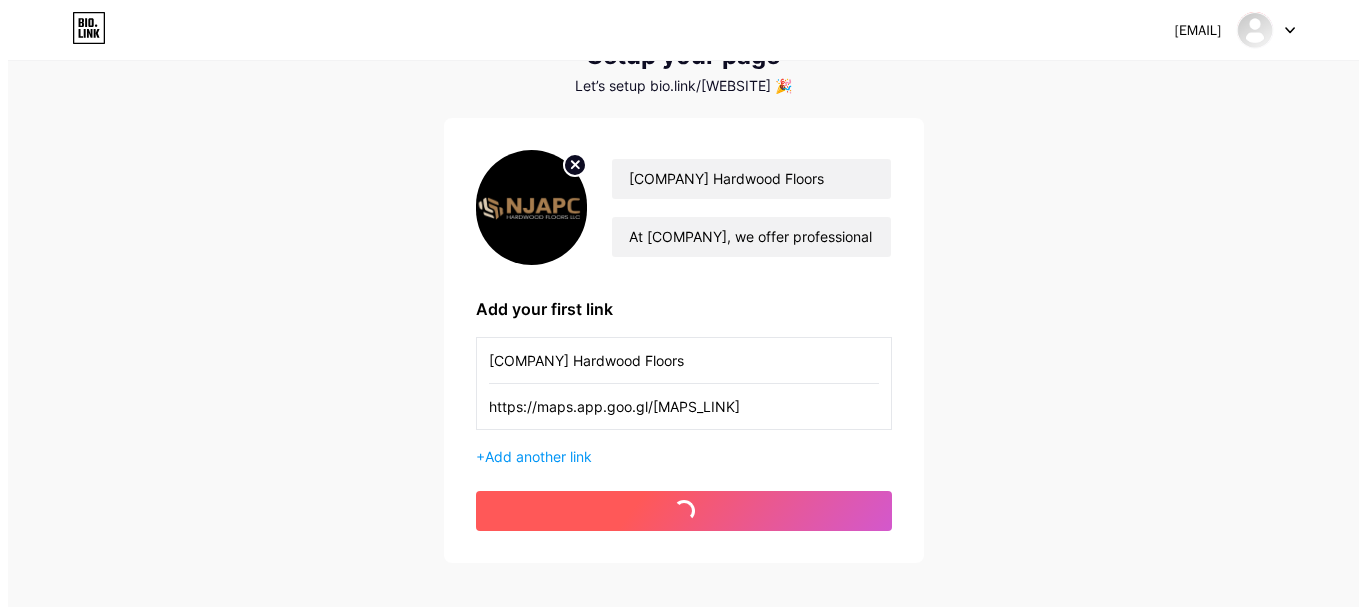scroll, scrollTop: 0, scrollLeft: 0, axis: both 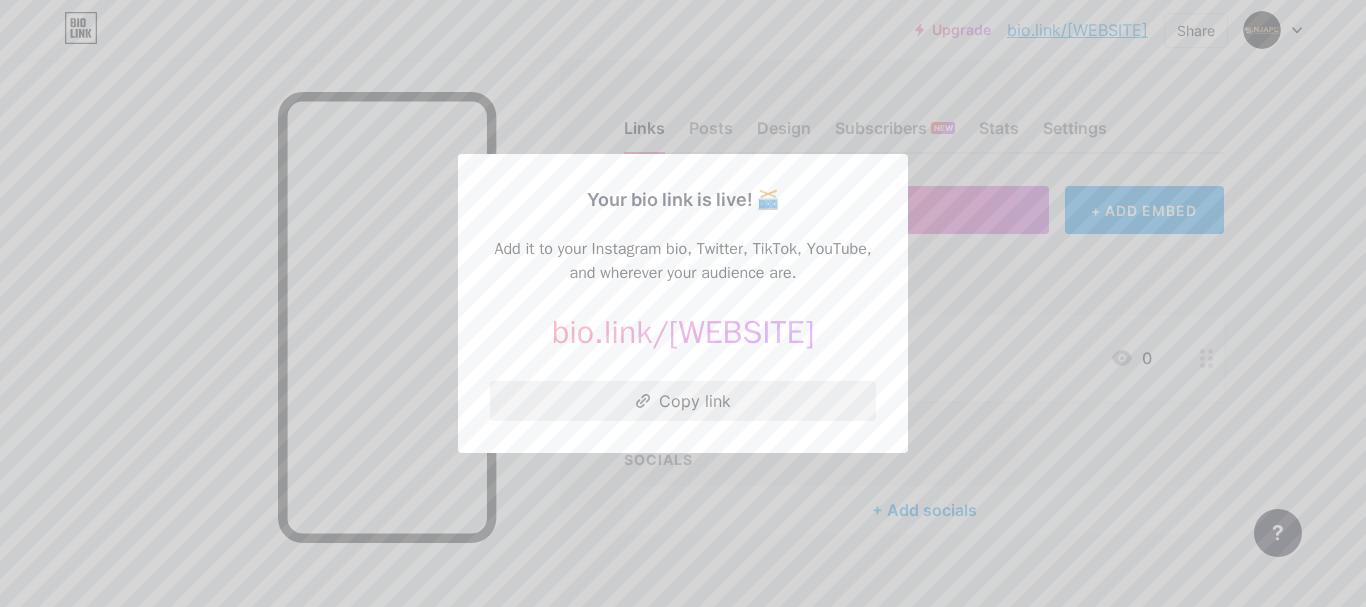 click on "Copy link" at bounding box center (683, 401) 